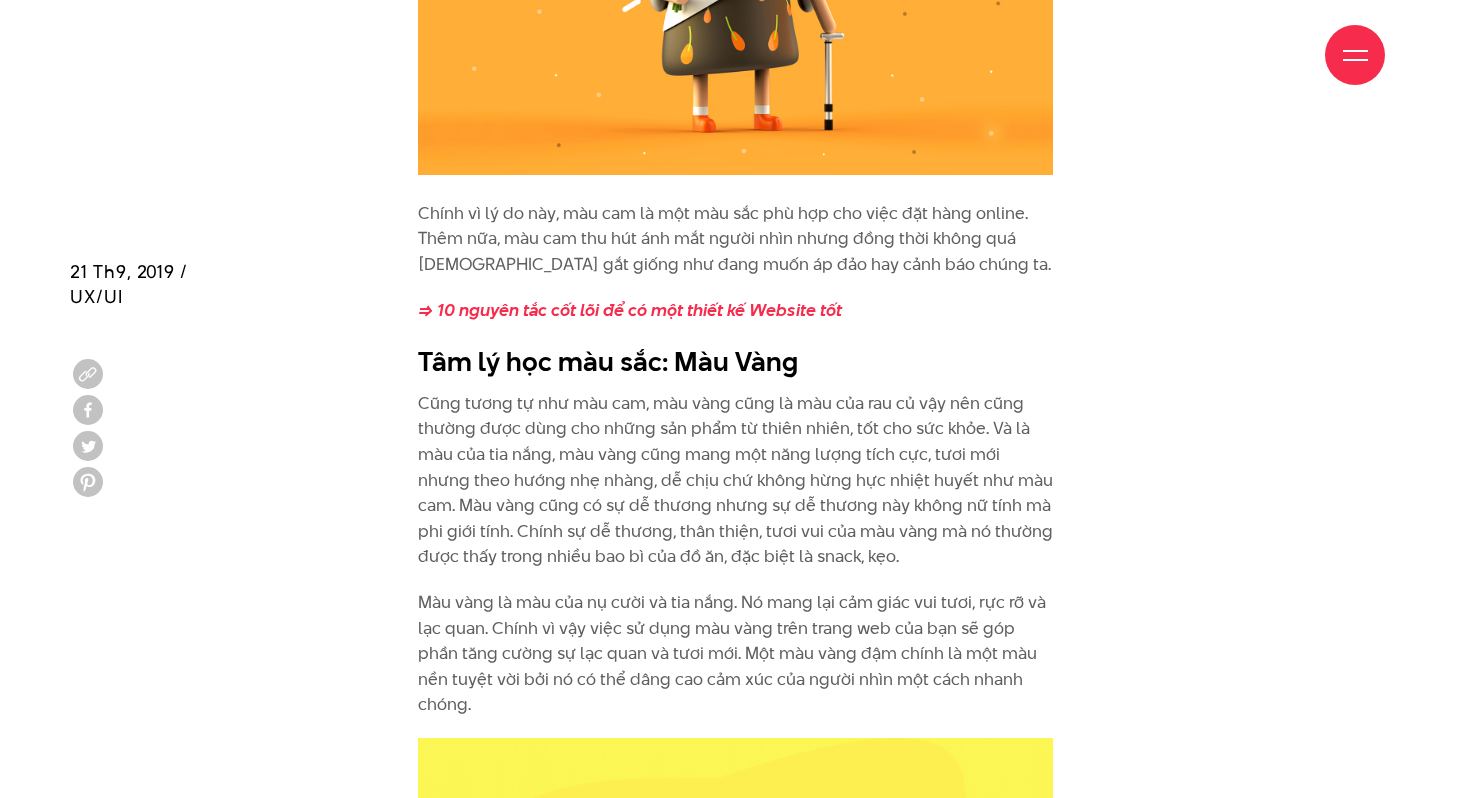 scroll, scrollTop: 4388, scrollLeft: 0, axis: vertical 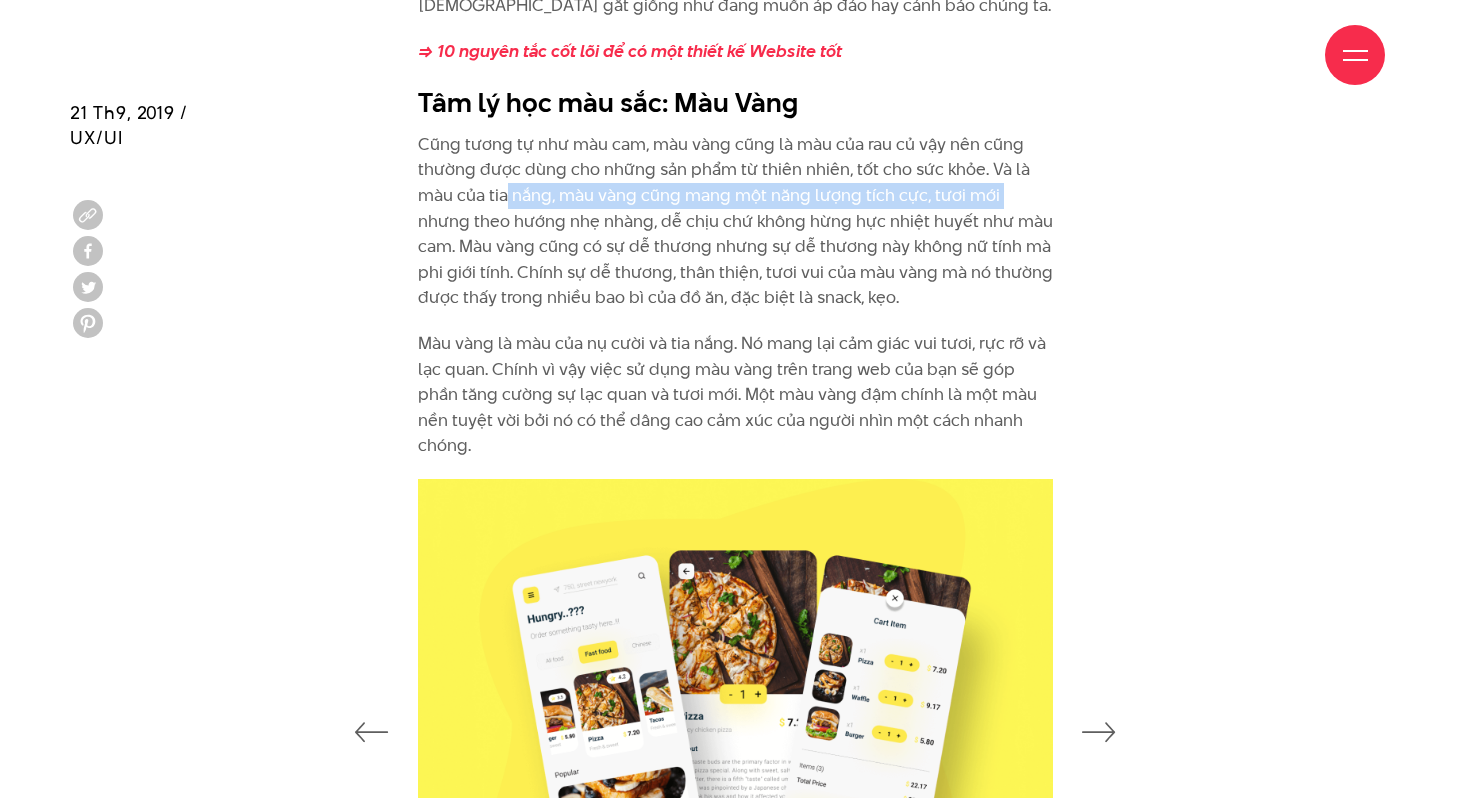 drag, startPoint x: 506, startPoint y: 169, endPoint x: 996, endPoint y: 179, distance: 490.10202 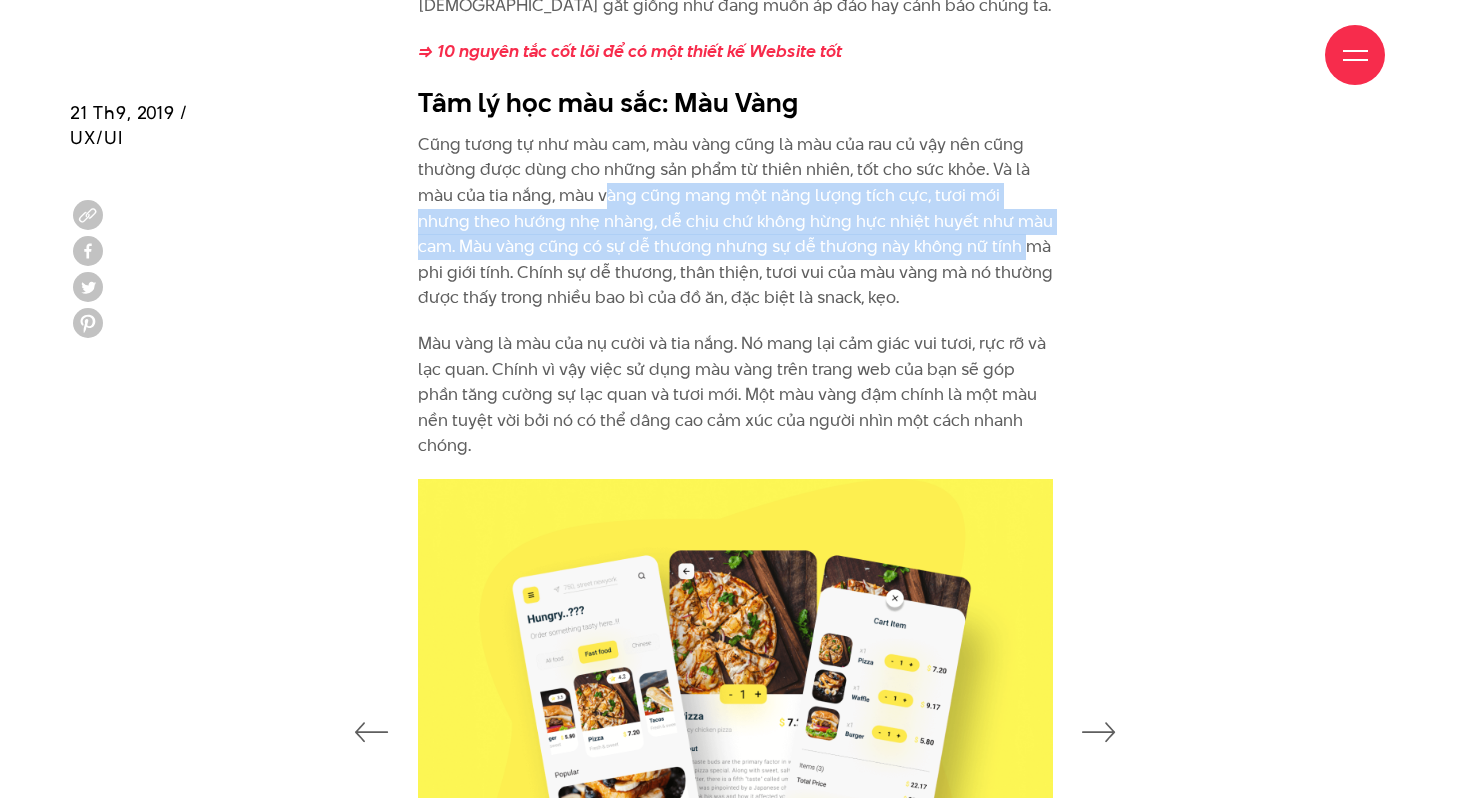 drag, startPoint x: 604, startPoint y: 181, endPoint x: 981, endPoint y: 217, distance: 378.71494 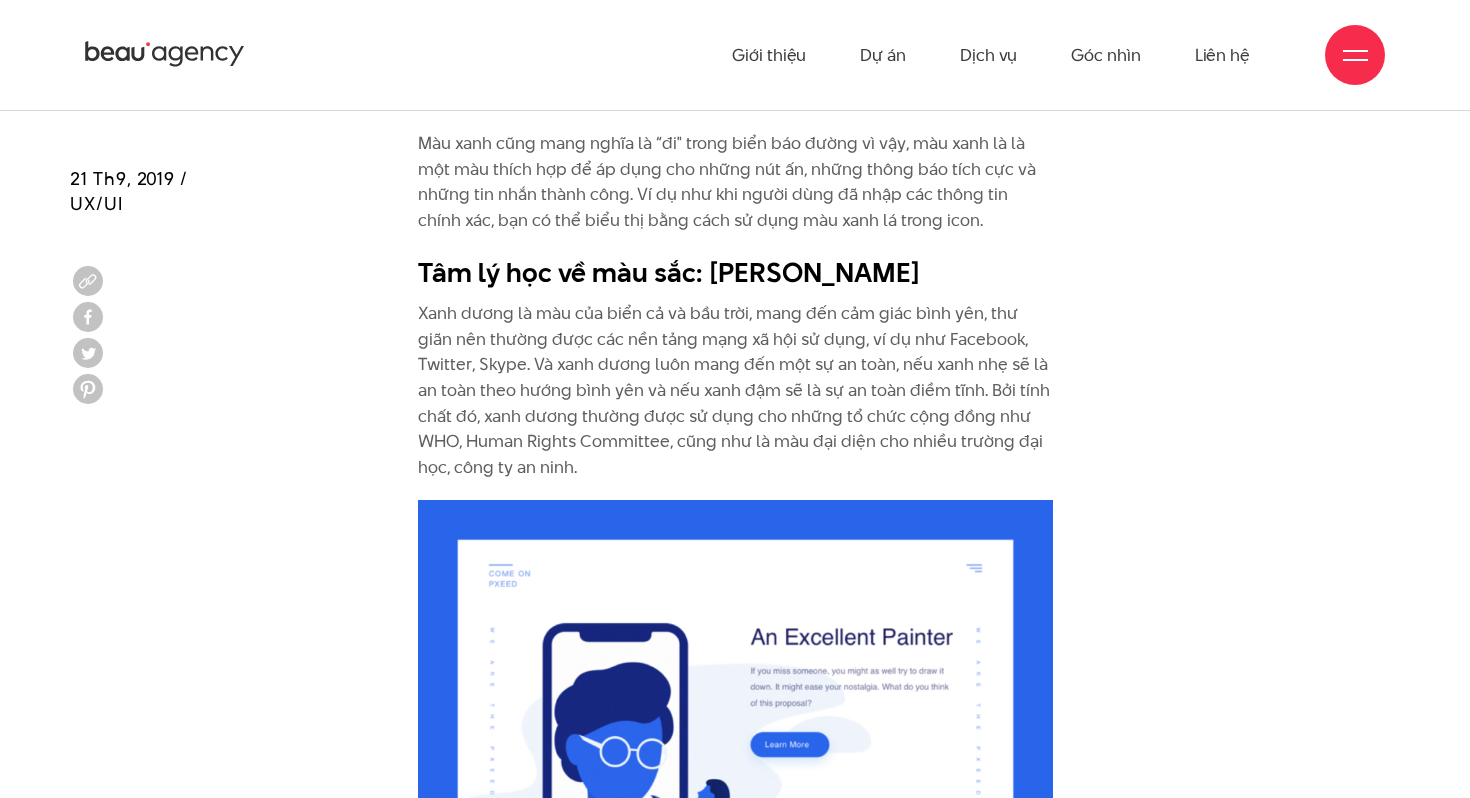scroll, scrollTop: 6124, scrollLeft: 0, axis: vertical 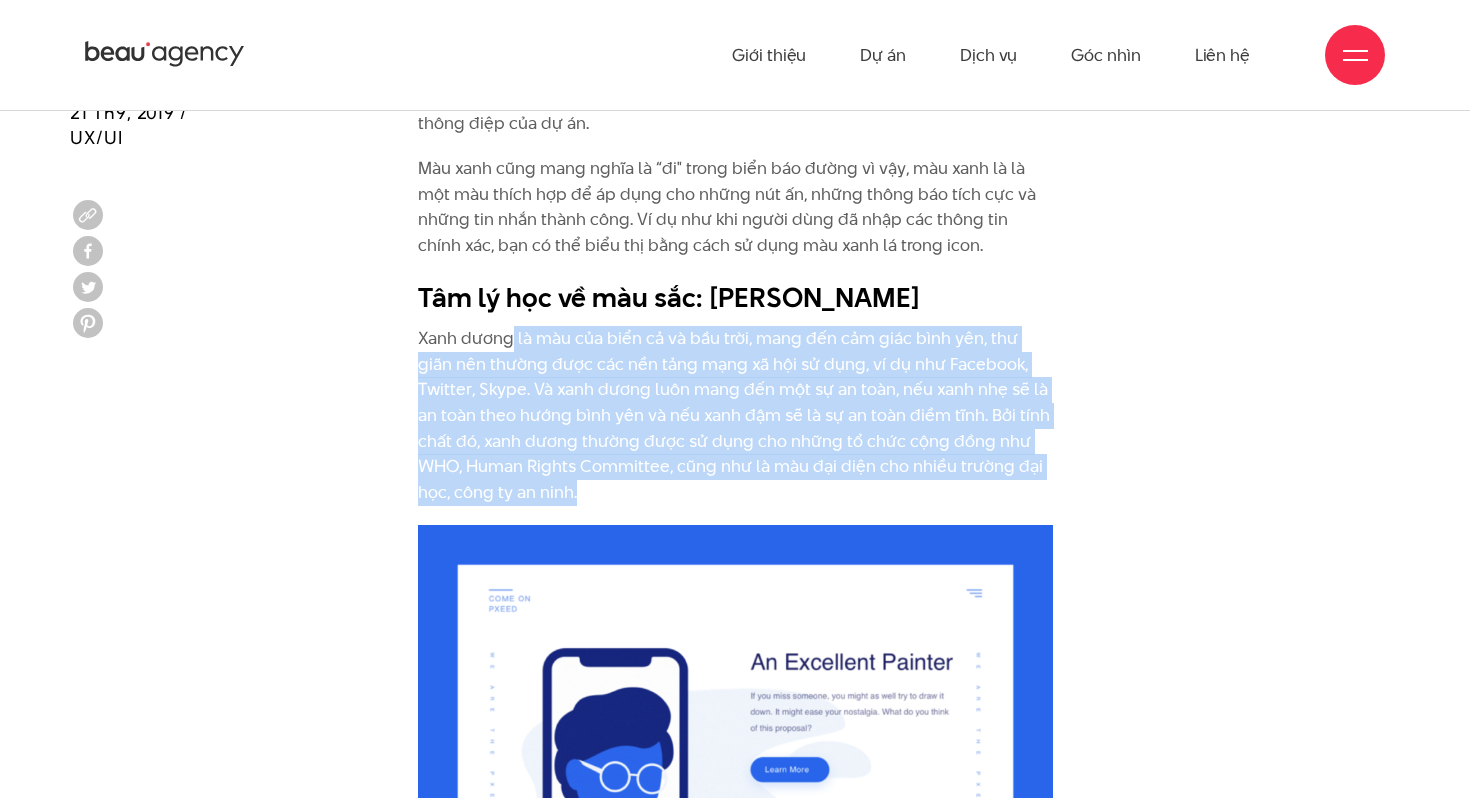 drag, startPoint x: 513, startPoint y: 293, endPoint x: 659, endPoint y: 442, distance: 208.60728 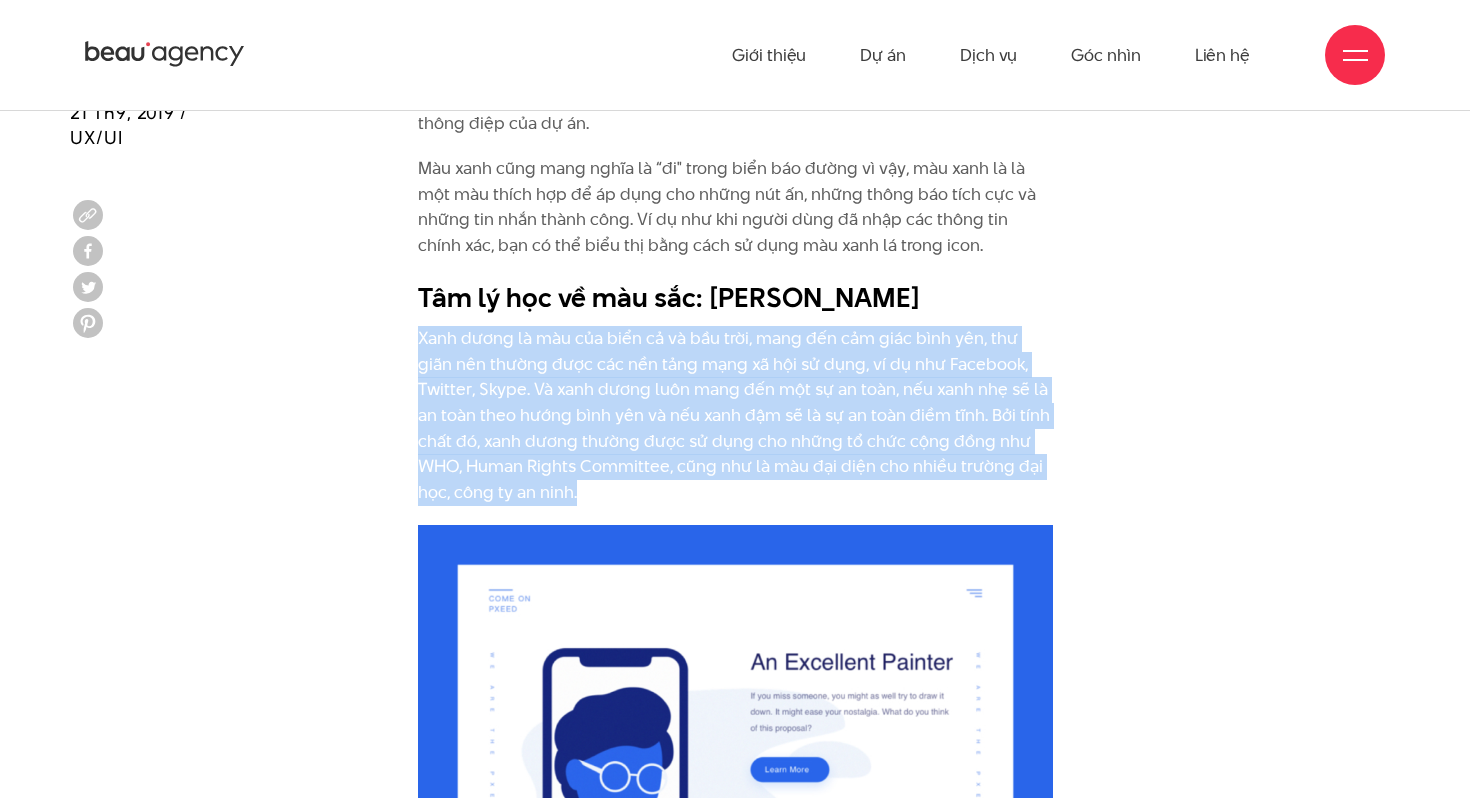 drag, startPoint x: 623, startPoint y: 442, endPoint x: 414, endPoint y: 281, distance: 263.8219 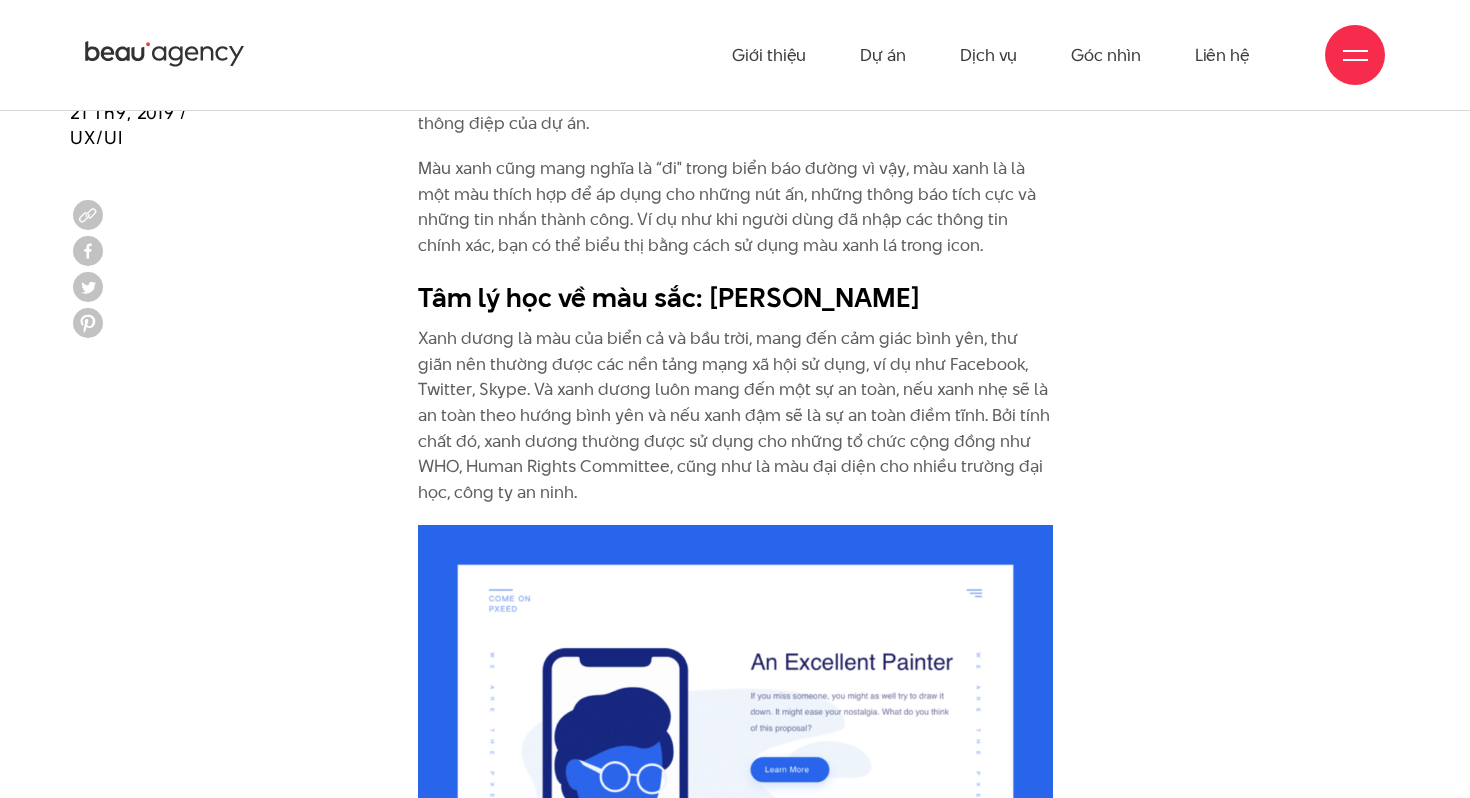 click on "Xanh dương là màu của biển cả và bầu trời, mang đến cảm giác bình yên, thư giãn nên thường được các nền tảng mạng xã hội sử dụng, ví dụ như Facebook, Twitter, Skype. Và xanh dương luôn mang đến một sự an toàn, nếu xanh nhẹ sẽ là an toàn theo hướng bình yên và nếu xanh đậm sẽ là sự an toàn điềm tĩnh. Bởi tính chất đó, xanh dương thường được sử dụng cho những tổ chức cộng đồng như WHO, Human Rights Committee, cũng như là màu đại diện cho nhiều trường đại học, công ty an ninh." at bounding box center (735, 415) 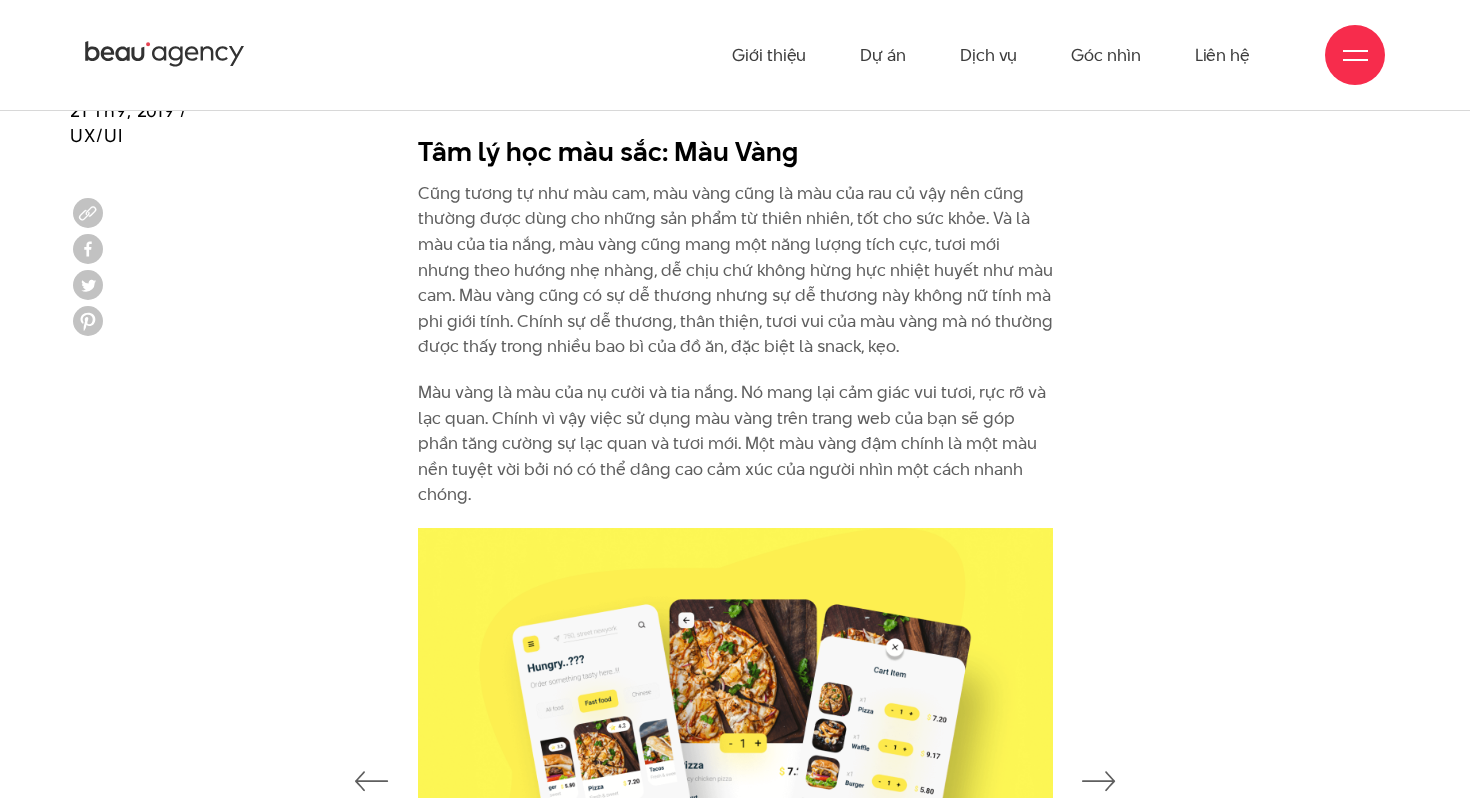 scroll, scrollTop: 4337, scrollLeft: 0, axis: vertical 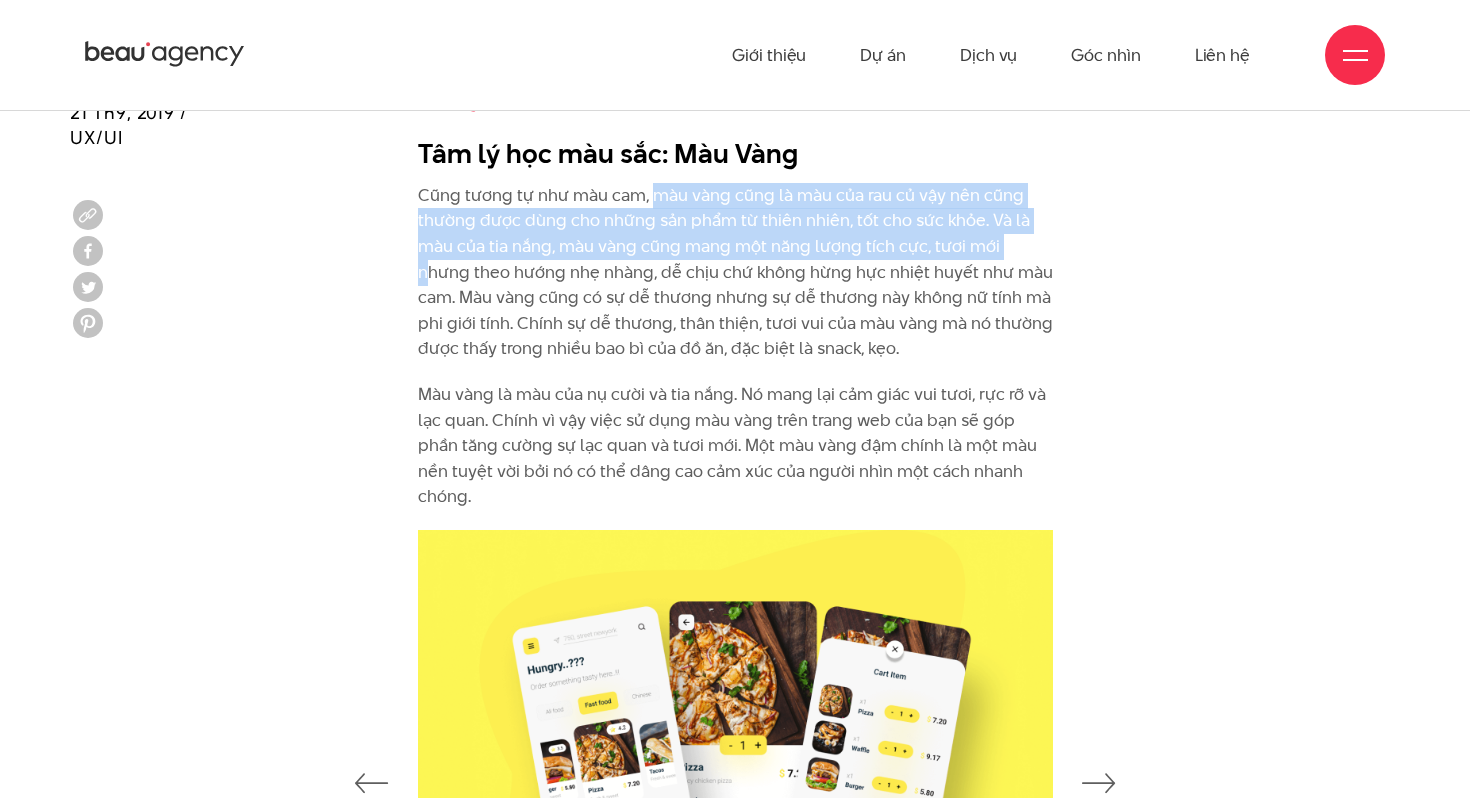 drag, startPoint x: 650, startPoint y: 168, endPoint x: 1009, endPoint y: 213, distance: 361.80936 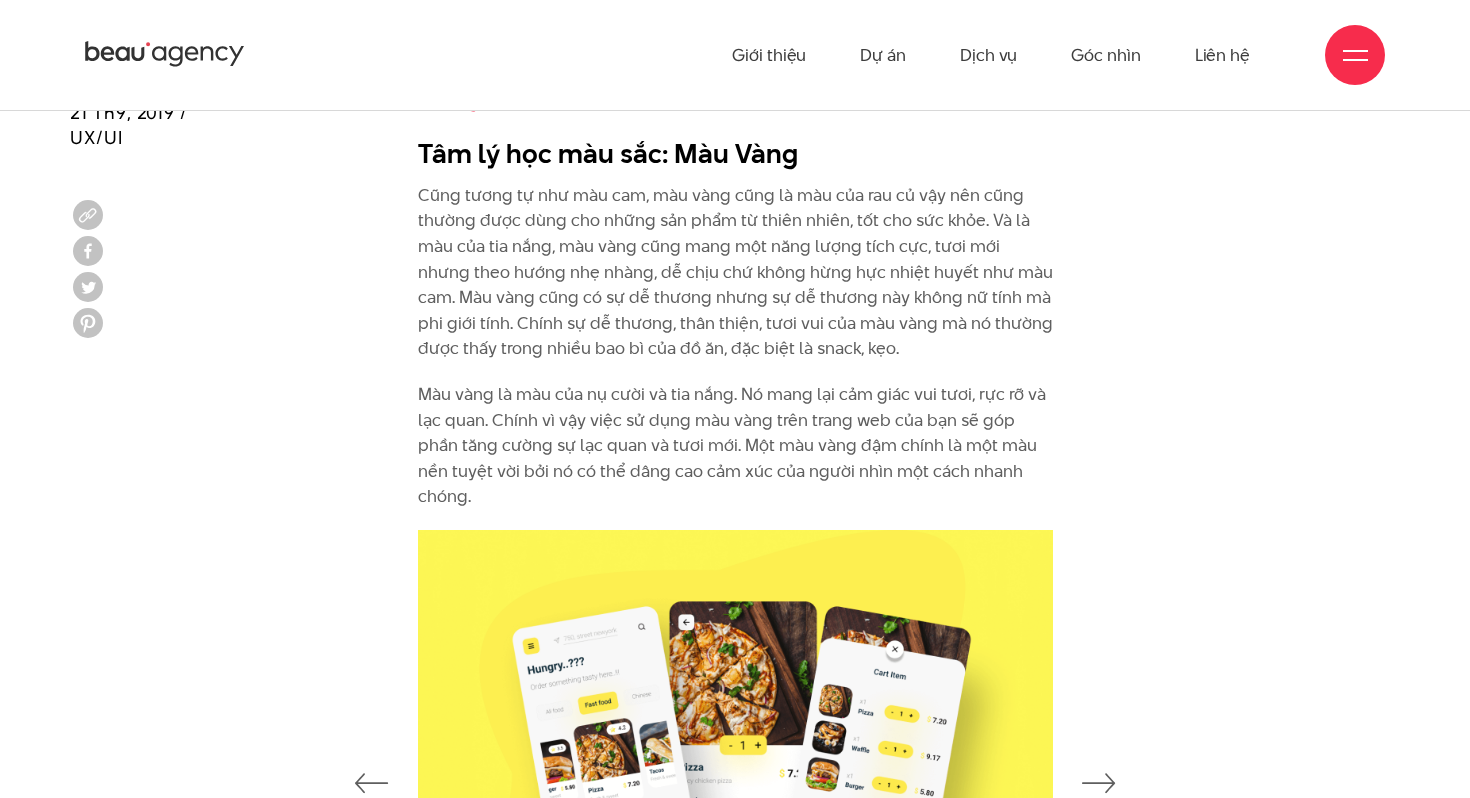 click on "Chính vì lý do này, màu cam là một màu sắc phù hợp cho việc đặt hàng online. Thêm nữa, màu cam thu hút ánh mắt người nhìn nhưng đồng thời không quá [DEMOGRAPHIC_DATA] gắt giống như đang muốn áp đảo hay cảnh báo chúng ta.
=> 10 nguyên tắc cốt lõi để có một thiết kế Website tốt
Tâm lý học màu sắc: Màu Vàng
Màu vàng là màu của nụ cười và tia nắng. Nó mang lại cảm giác vui tươi, rực rỡ và lạc quan. Chính vì vậy việc sử dụng màu vàng trên trang web của bạn sẽ góp phần tăng cường sự lạc quan và tươi mới. Một màu vàng đậm chính là một màu nền tuyệt vời bởi nó có thể dâng cao cảm xúc của người nhìn một cách nhanh chóng." at bounding box center (735, 261) 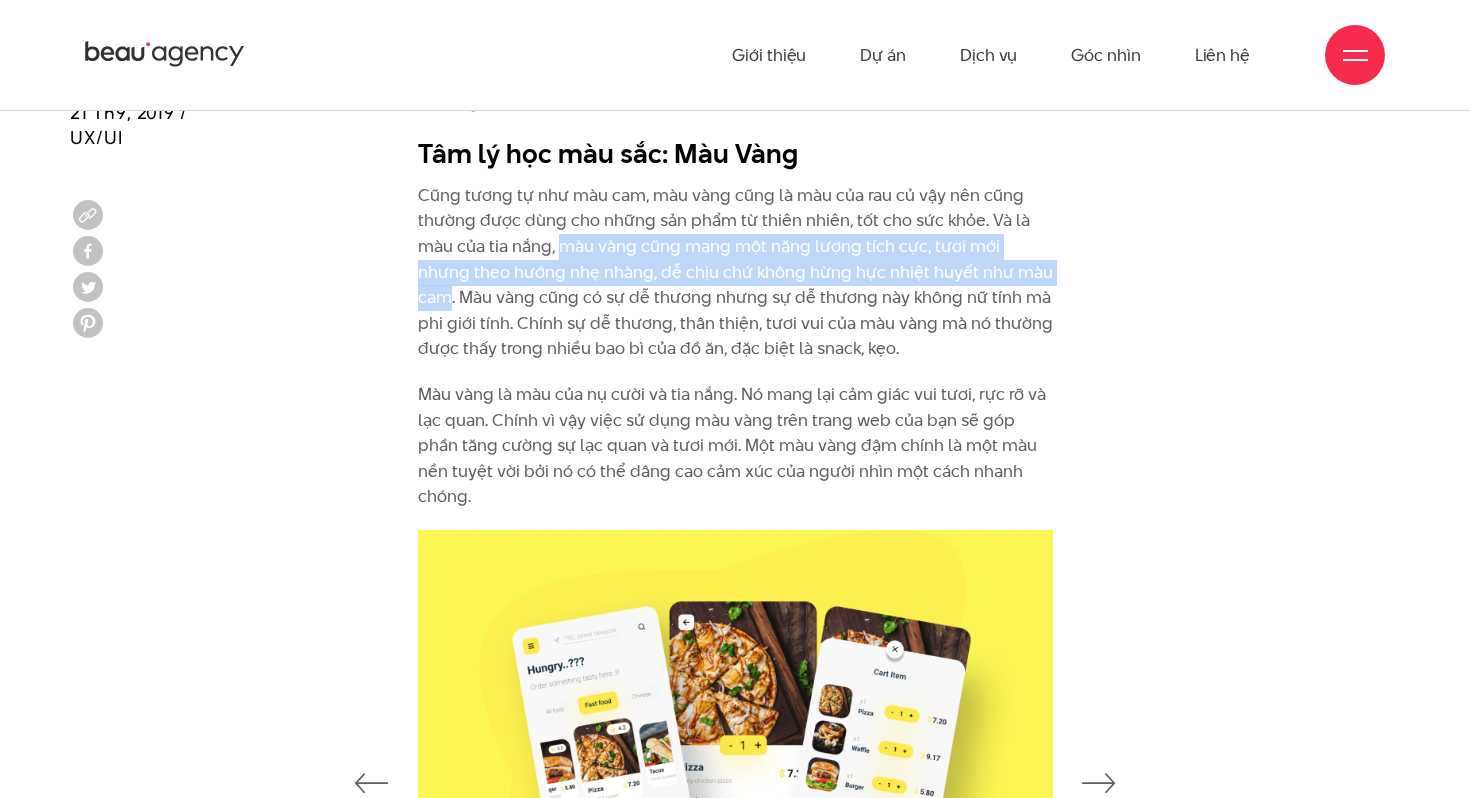 drag, startPoint x: 556, startPoint y: 221, endPoint x: 1025, endPoint y: 248, distance: 469.77655 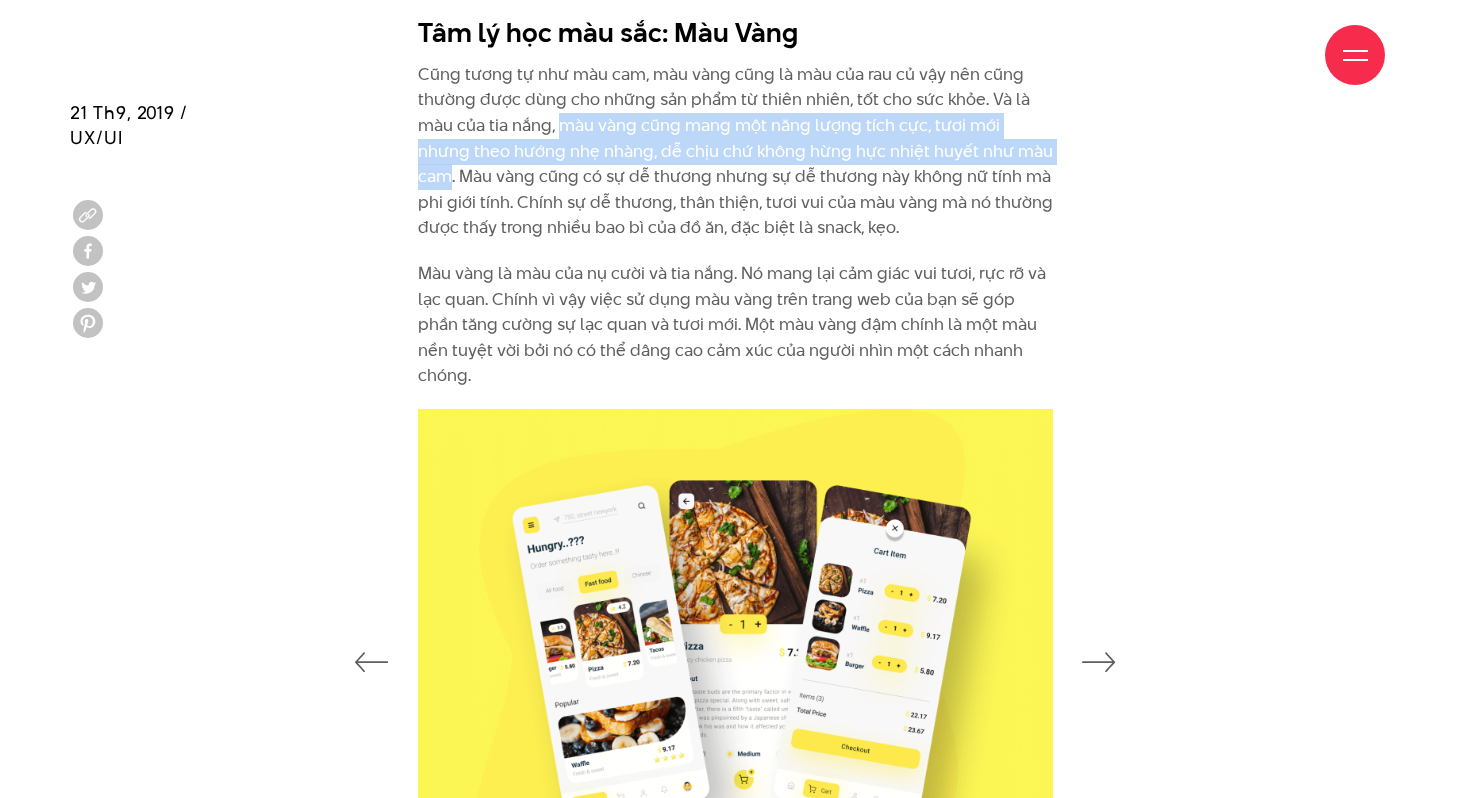 scroll, scrollTop: 4459, scrollLeft: 0, axis: vertical 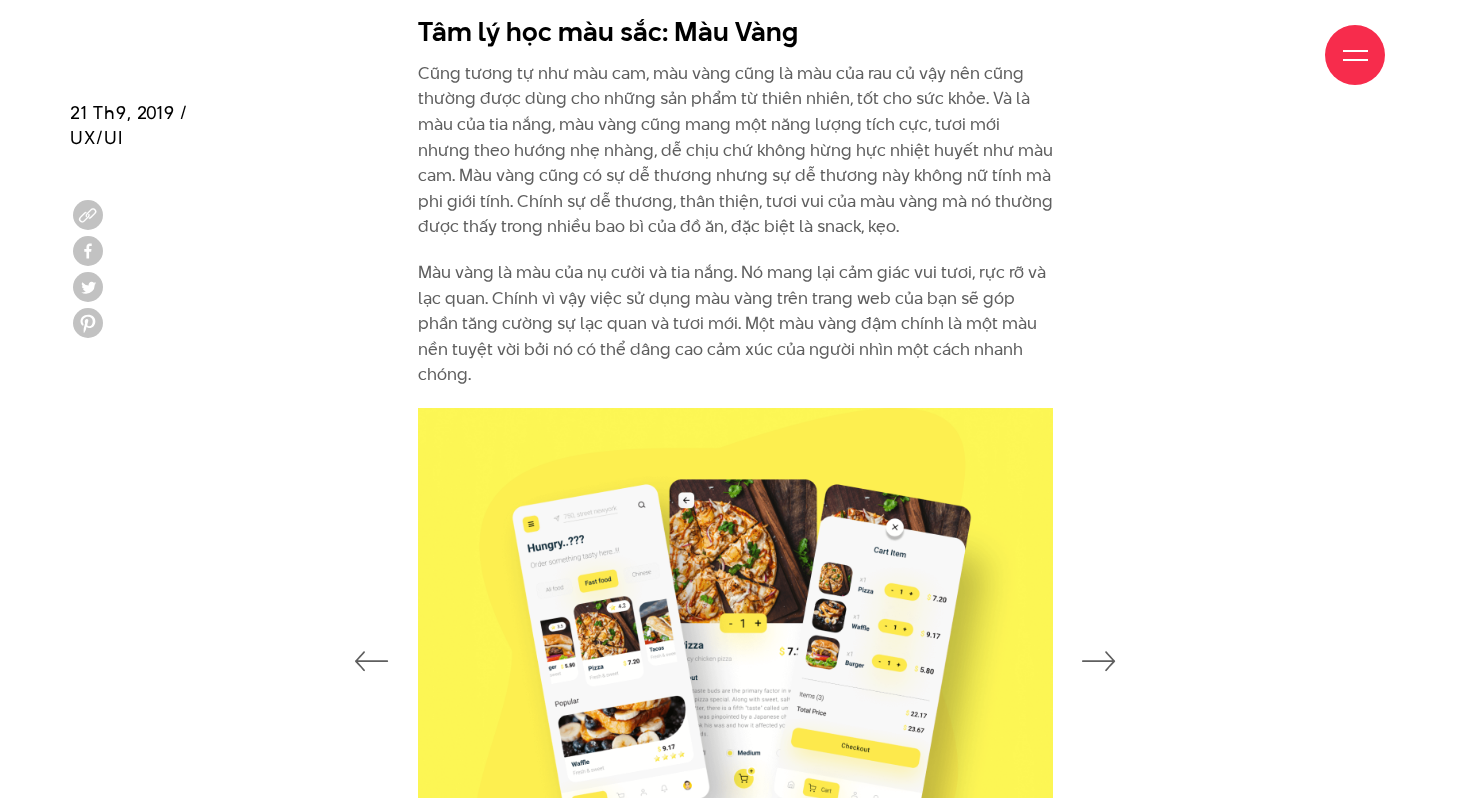 click on "Cũng tương tự như màu cam, màu vàng cũng là màu của rau củ vậy nên cũng thường được dùng cho những sản phẩm từ thiên nhiên, tốt cho sức khỏe. Và là màu của tia nắng, màu vàng cũng mang một năng lượng tích cực, tươi mới nhưng theo hướng nhẹ nhàng, dễ chịu chứ không hừng hực nhiệt huyết như màu cam. Màu vàng cũng có sự dễ thương nhưng sự dễ thương này không nữ tính mà phi giới tính. Chính sự dễ thương, thân thiện, tươi vui của màu vàng mà nó thường được thấy trong nhiều bao bì của đồ ăn, đặc biệt là snack, kẹo." at bounding box center (735, 150) 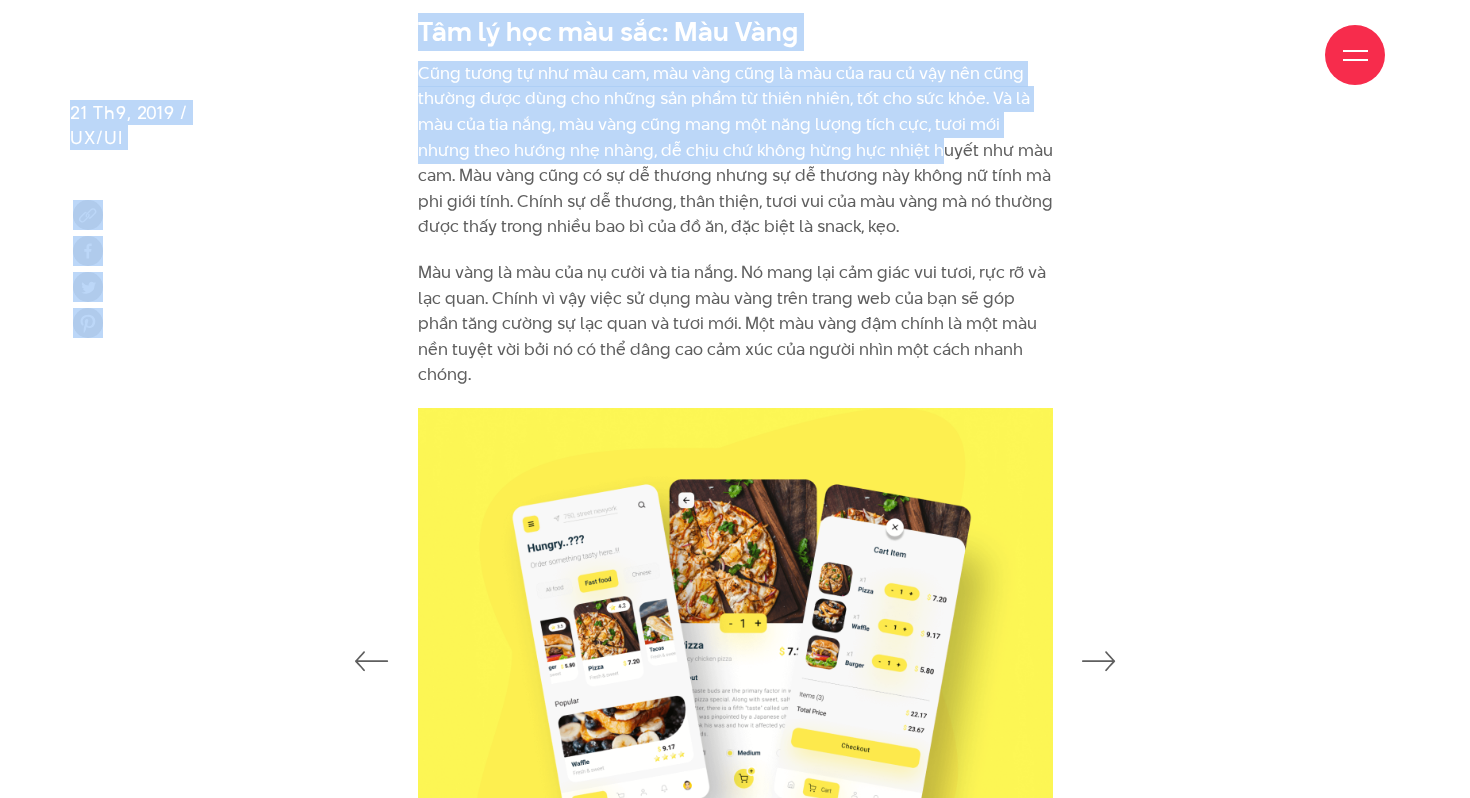 drag, startPoint x: 766, startPoint y: 97, endPoint x: 869, endPoint y: 125, distance: 106.738 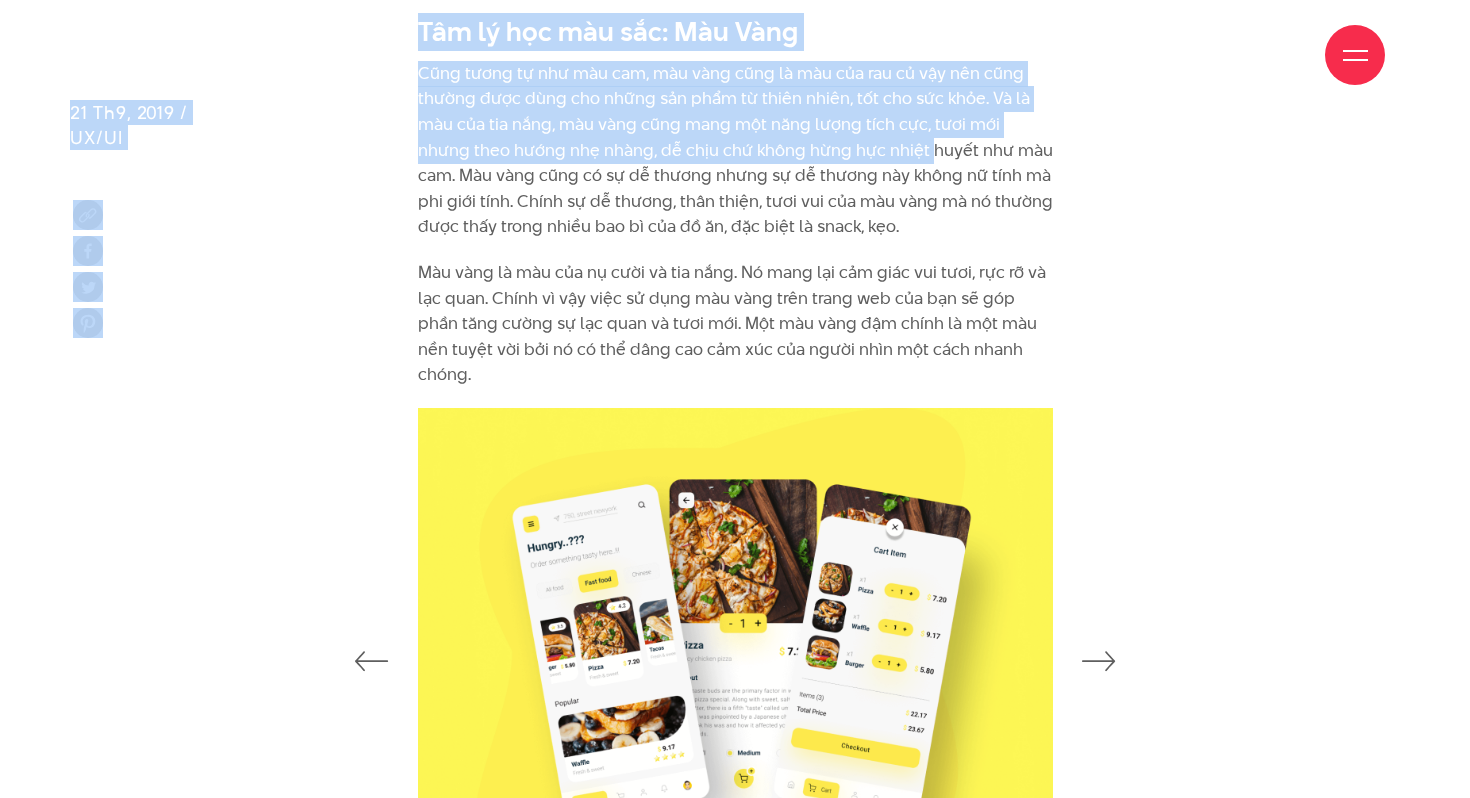click on "Cũng tương tự như màu cam, màu vàng cũng là màu của rau củ vậy nên cũng thường được dùng cho những sản phẩm từ thiên nhiên, tốt cho sức khỏe. Và là màu của tia nắng, màu vàng cũng mang một năng lượng tích cực, tươi mới nhưng theo hướng nhẹ nhàng, dễ chịu chứ không hừng hực nhiệt huyết như màu cam. Màu vàng cũng có sự dễ thương nhưng sự dễ thương này không nữ tính mà phi giới tính. Chính sự dễ thương, thân thiện, tươi vui của màu vàng mà nó thường được thấy trong nhiều bao bì của đồ ăn, đặc biệt là snack, kẹo." at bounding box center (735, 150) 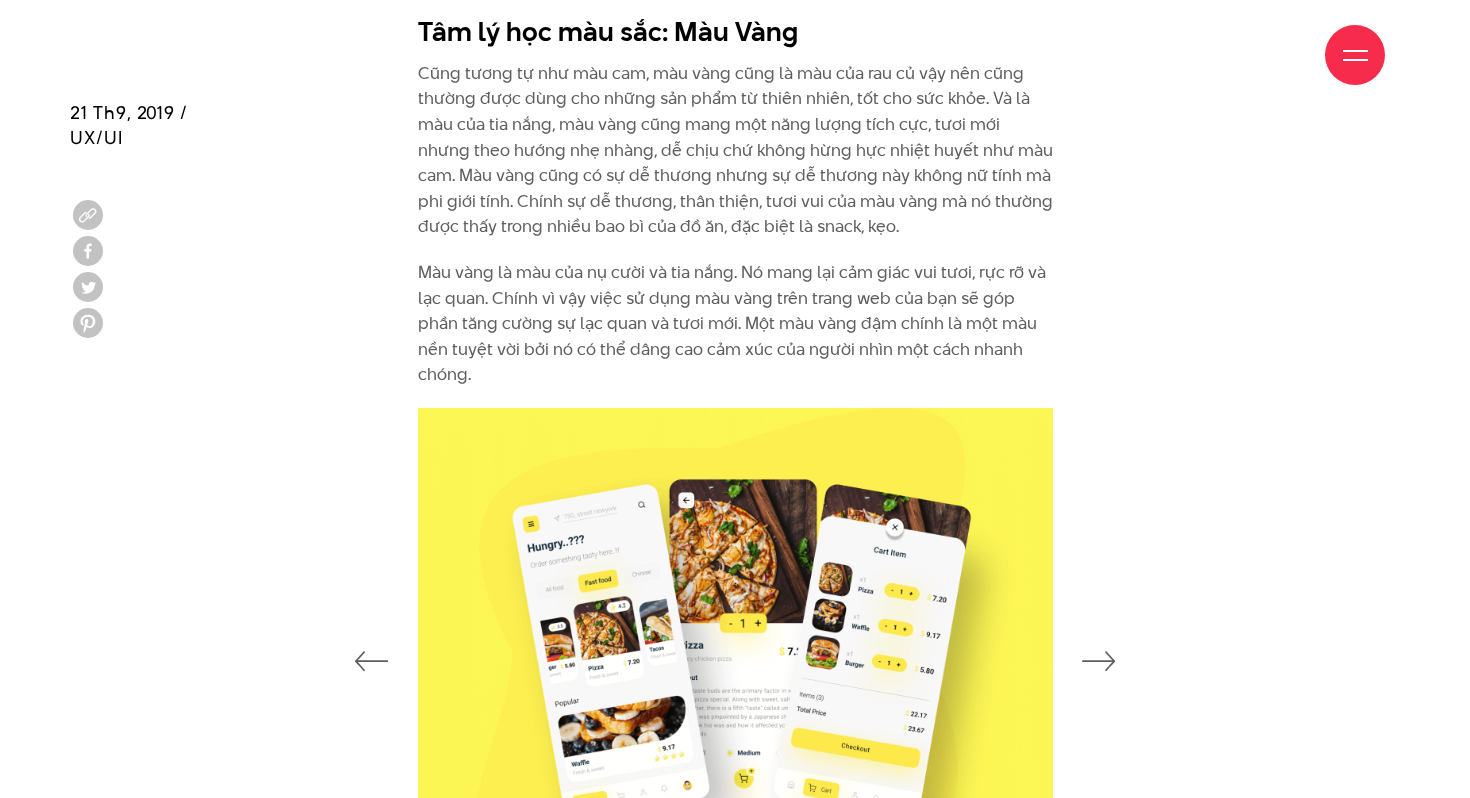 drag, startPoint x: 764, startPoint y: 96, endPoint x: 829, endPoint y: 107, distance: 65.9242 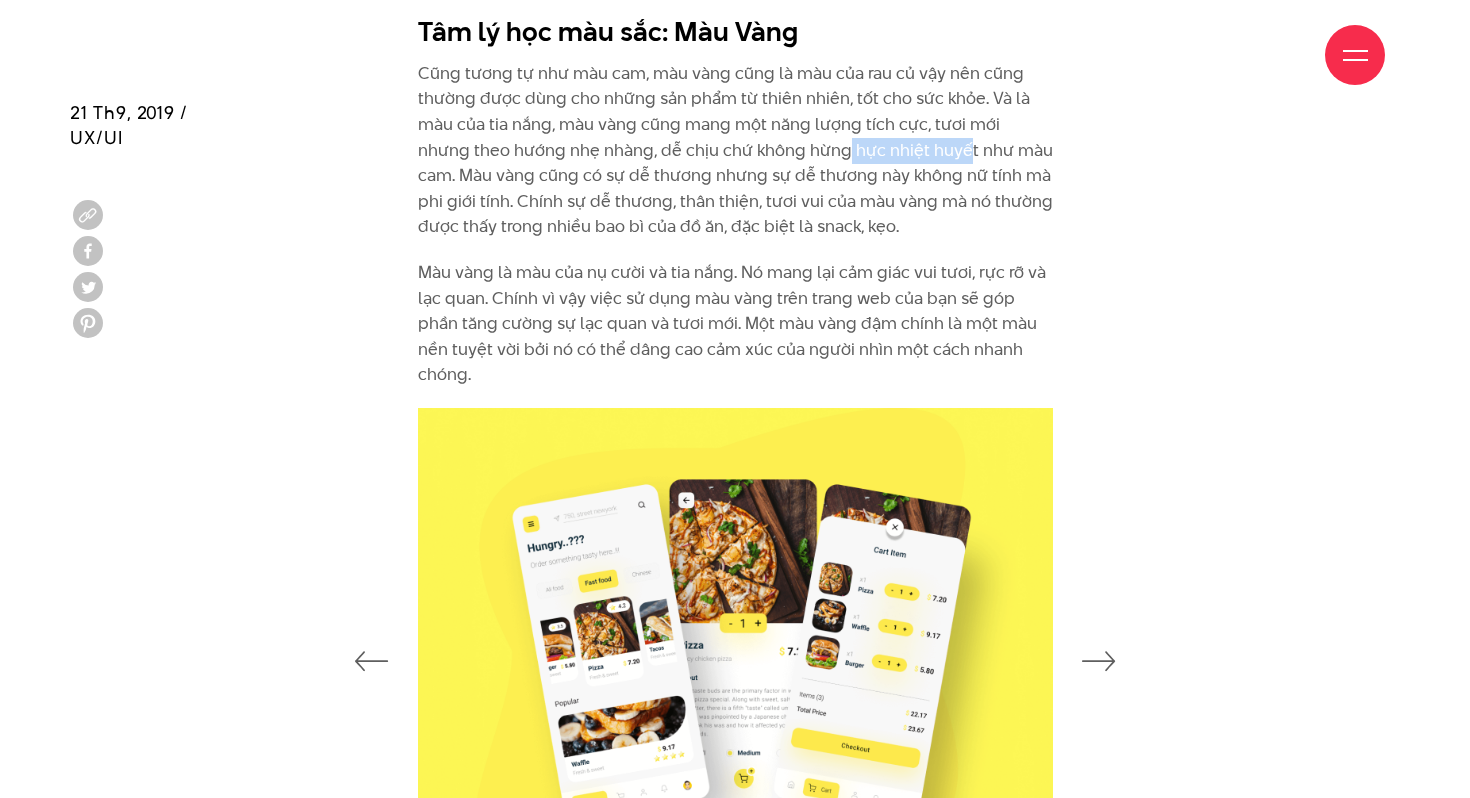 drag, startPoint x: 909, startPoint y: 121, endPoint x: 789, endPoint y: 121, distance: 120 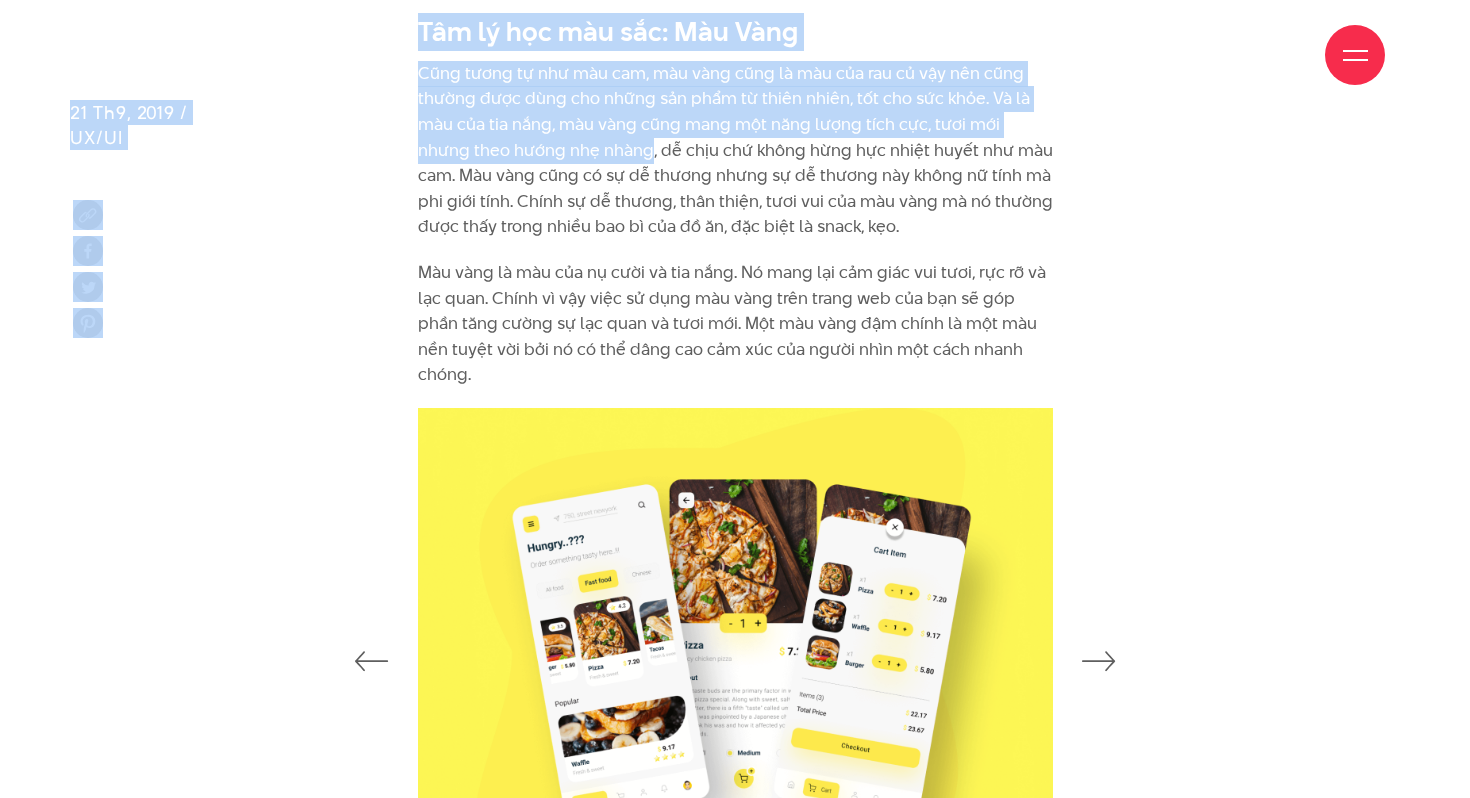 drag, startPoint x: 595, startPoint y: 127, endPoint x: 768, endPoint y: 102, distance: 174.79703 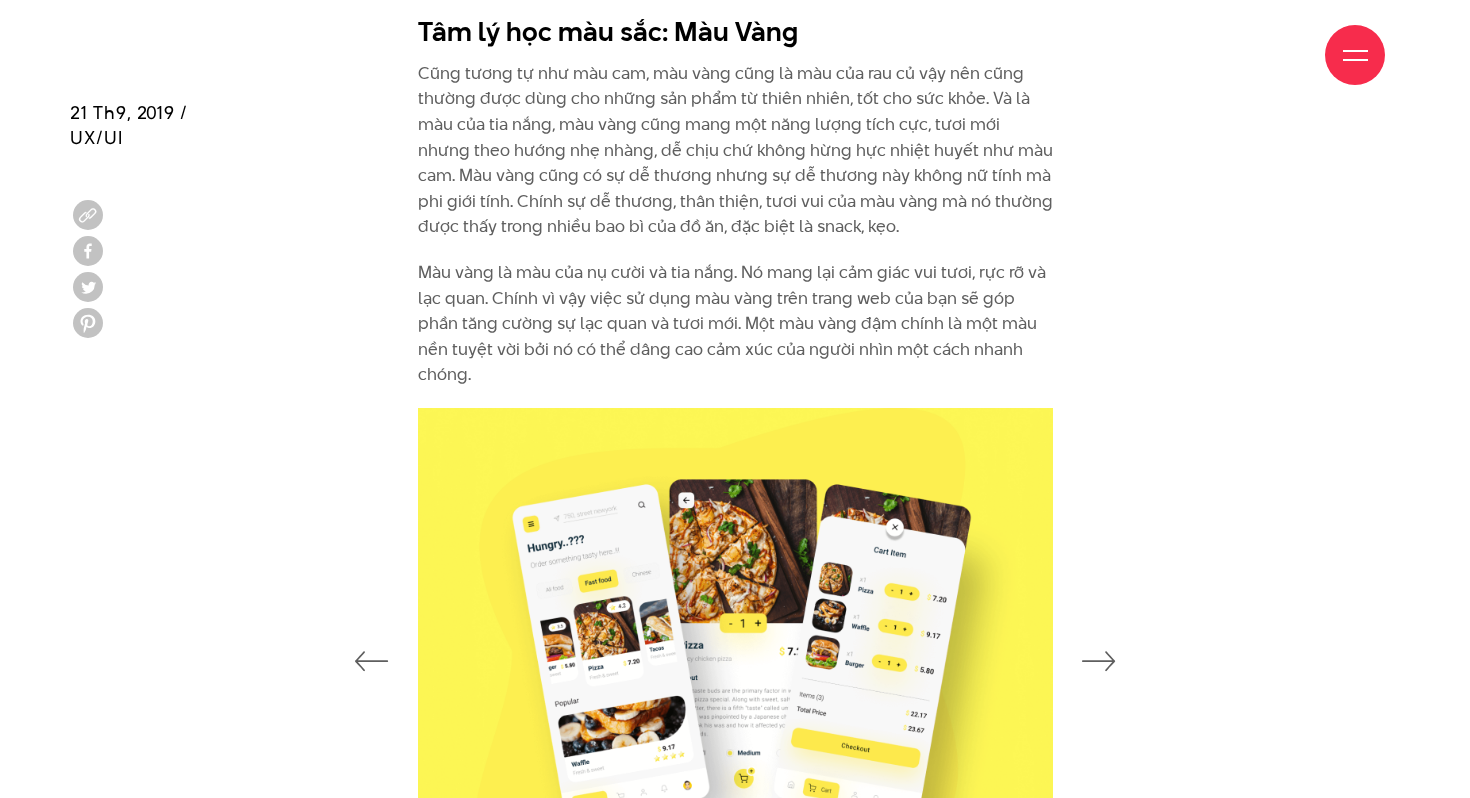 click on "Giới thiệu
Dự án
Dịch vụ
Góc nhìn
Liên hệ" at bounding box center [735, 55] 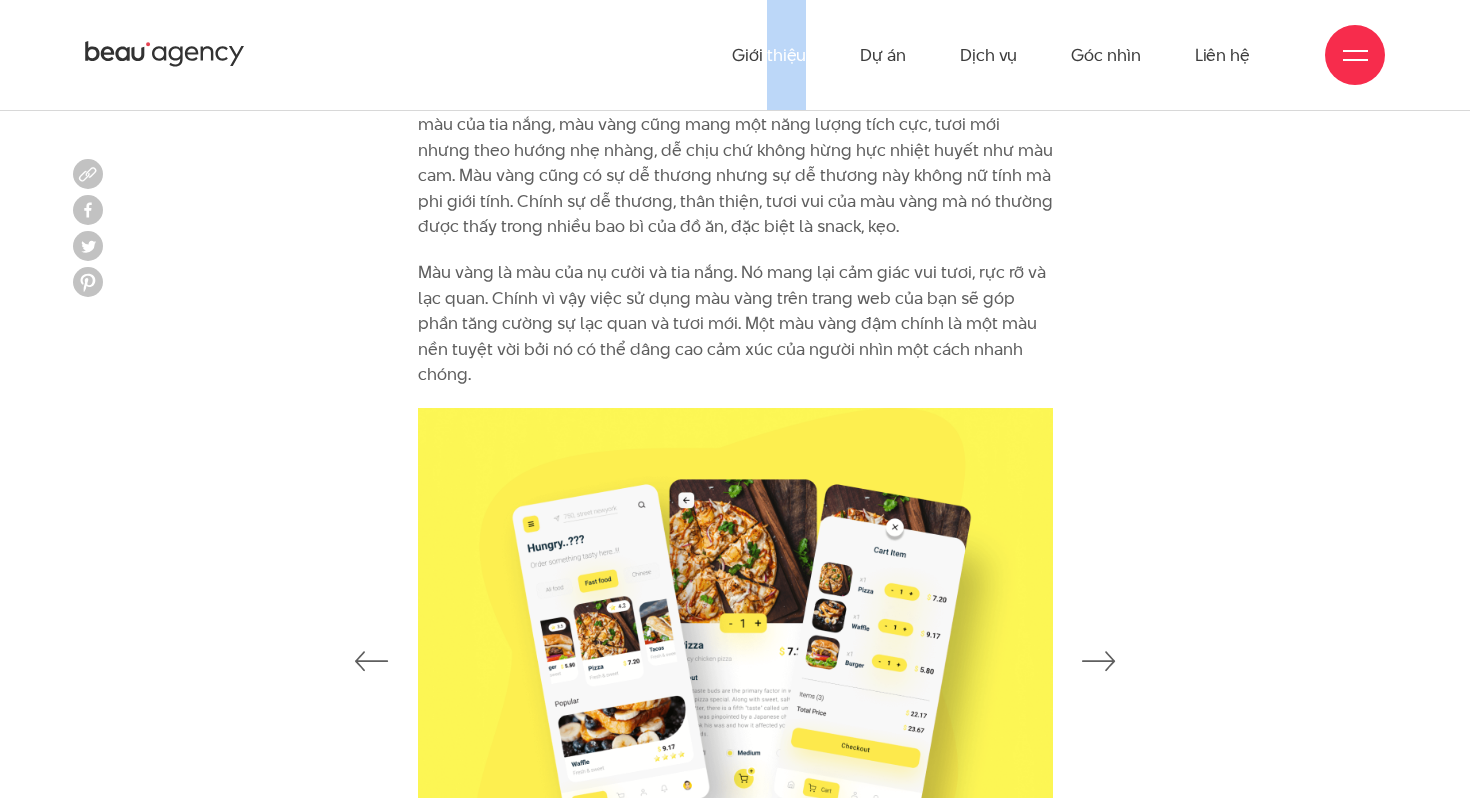 scroll, scrollTop: 4411, scrollLeft: 0, axis: vertical 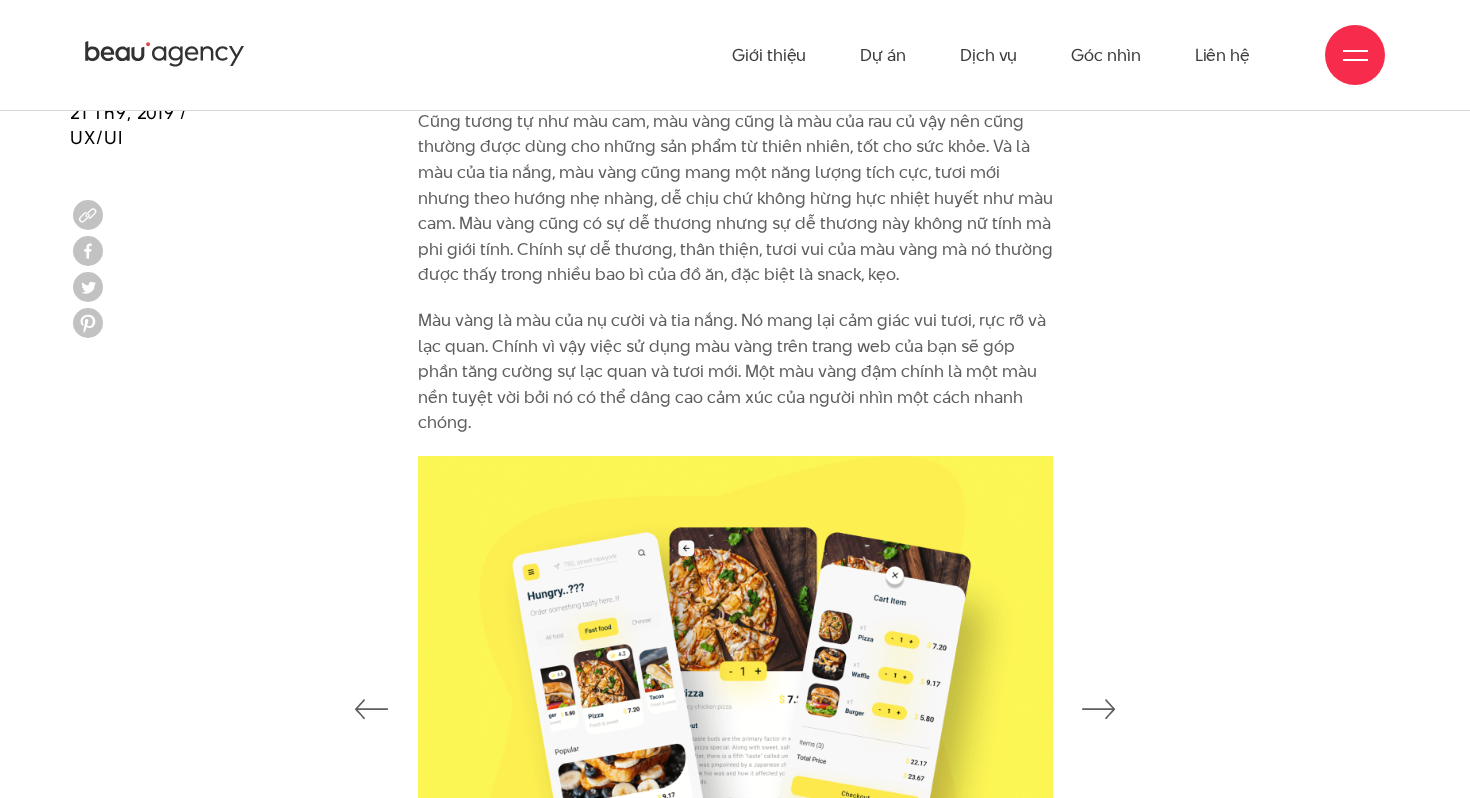 click on "Cũng tương tự như màu cam, màu vàng cũng là màu của rau củ vậy nên cũng thường được dùng cho những sản phẩm từ thiên nhiên, tốt cho sức khỏe. Và là màu của tia nắng, màu vàng cũng mang một năng lượng tích cực, tươi mới nhưng theo hướng nhẹ nhàng, dễ chịu chứ không hừng hực nhiệt huyết như màu cam. Màu vàng cũng có sự dễ thương nhưng sự dễ thương này không nữ tính mà phi giới tính. Chính sự dễ thương, thân thiện, tươi vui của màu vàng mà nó thường được thấy trong nhiều bao bì của đồ ăn, đặc biệt là snack, kẹo." at bounding box center [735, 198] 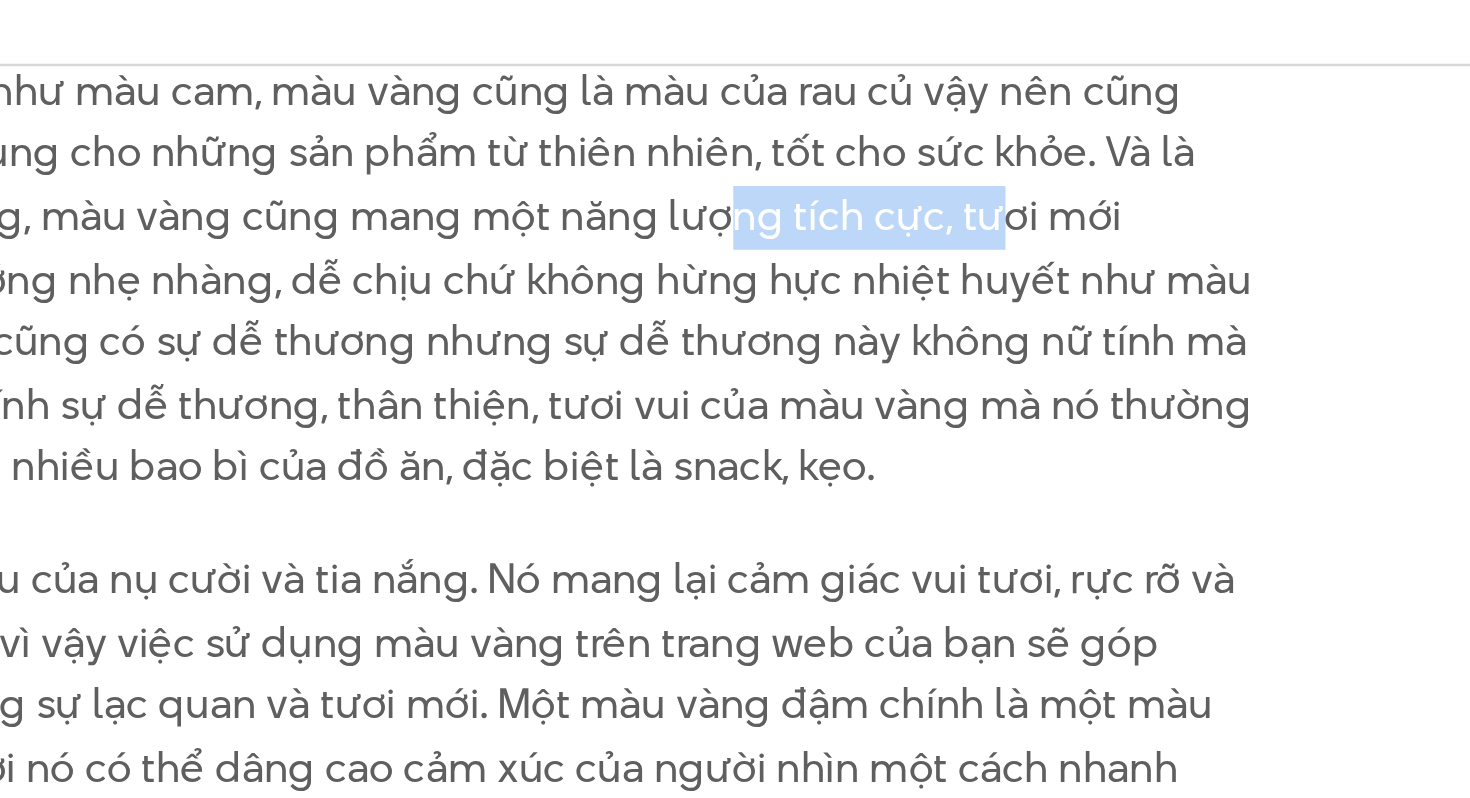 drag, startPoint x: 837, startPoint y: 148, endPoint x: 943, endPoint y: 158, distance: 106.47065 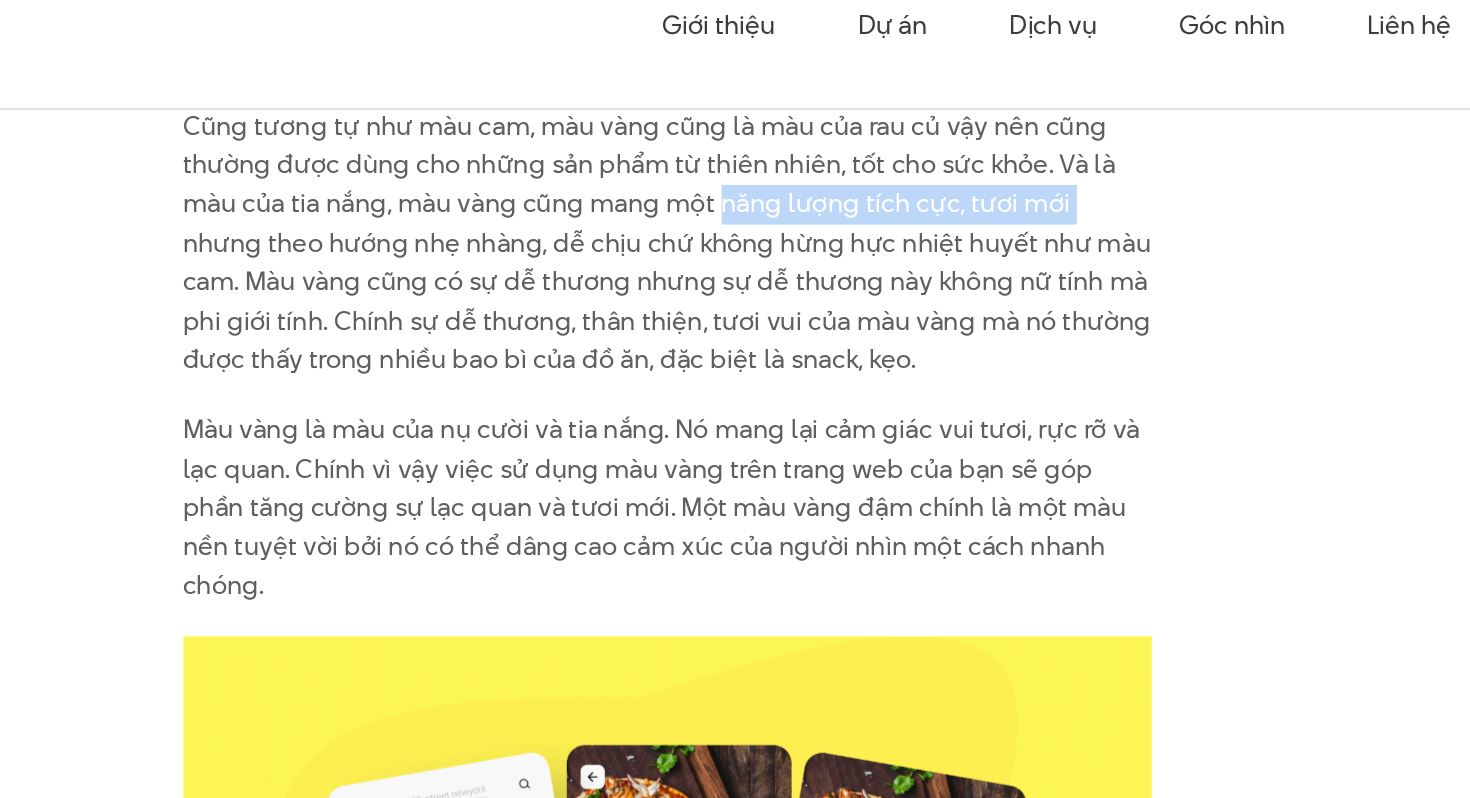 drag, startPoint x: 766, startPoint y: 150, endPoint x: 997, endPoint y: 147, distance: 231.01949 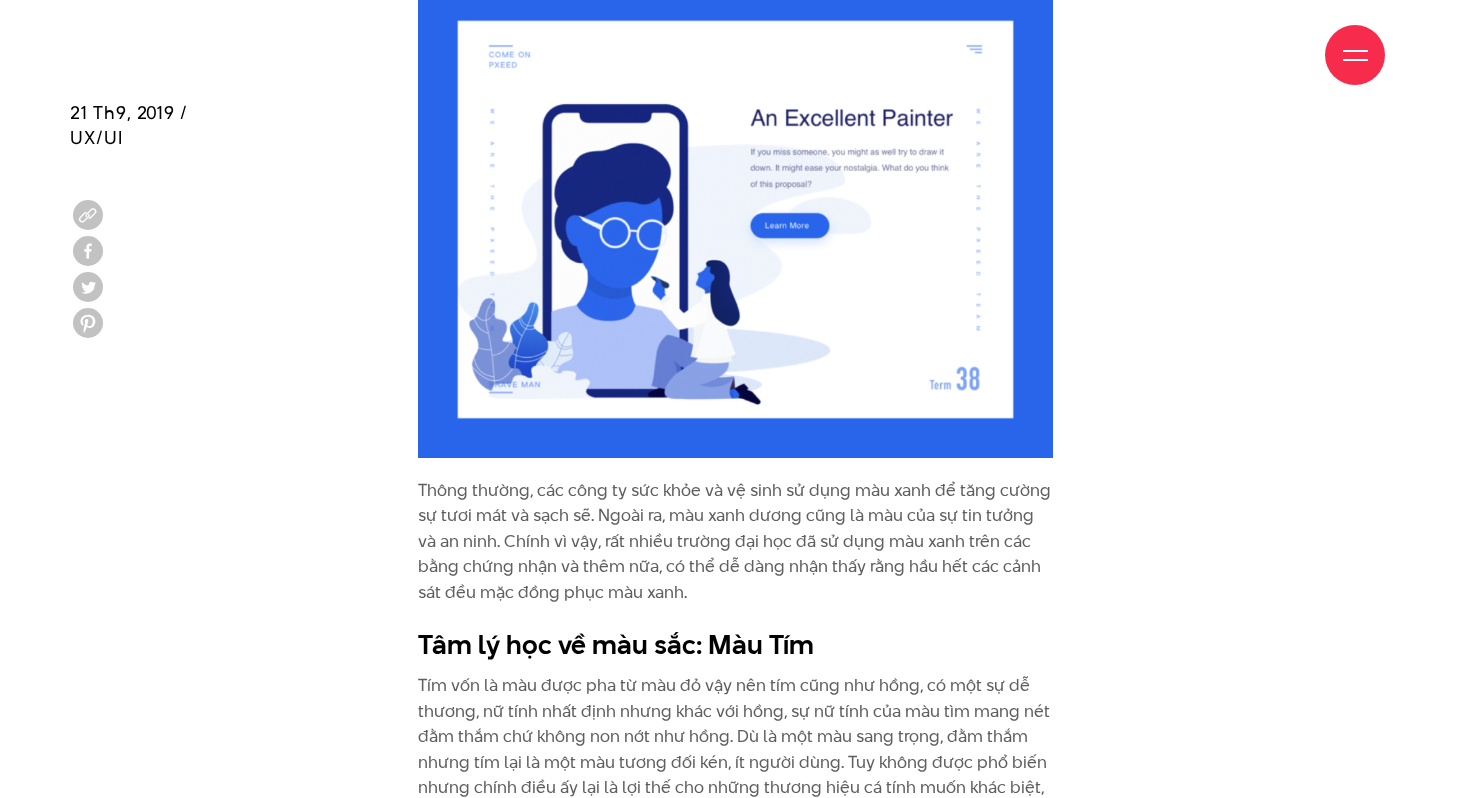 scroll, scrollTop: 6675, scrollLeft: 0, axis: vertical 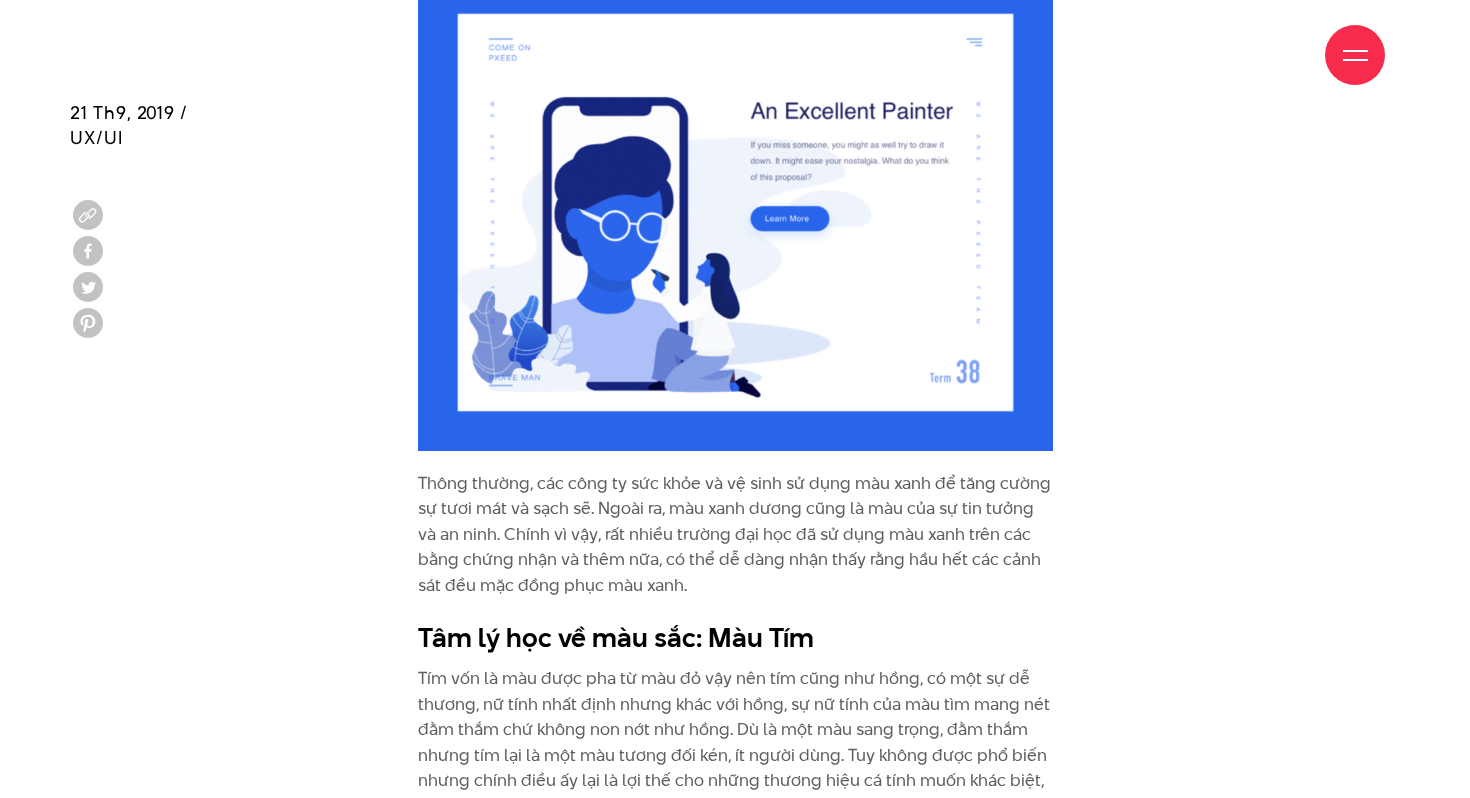 drag, startPoint x: 422, startPoint y: 435, endPoint x: 737, endPoint y: 521, distance: 326.52872 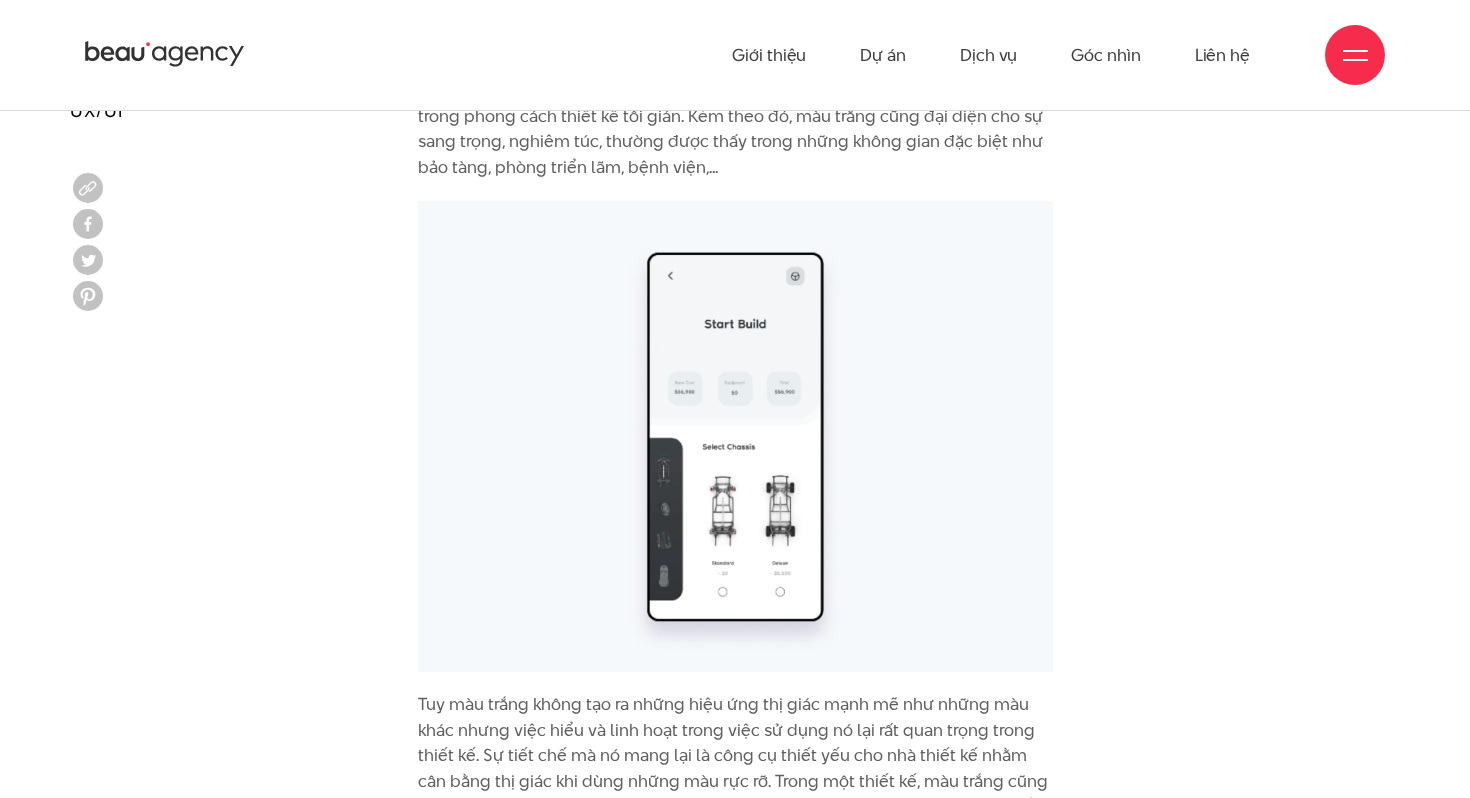 scroll, scrollTop: 9201, scrollLeft: 0, axis: vertical 